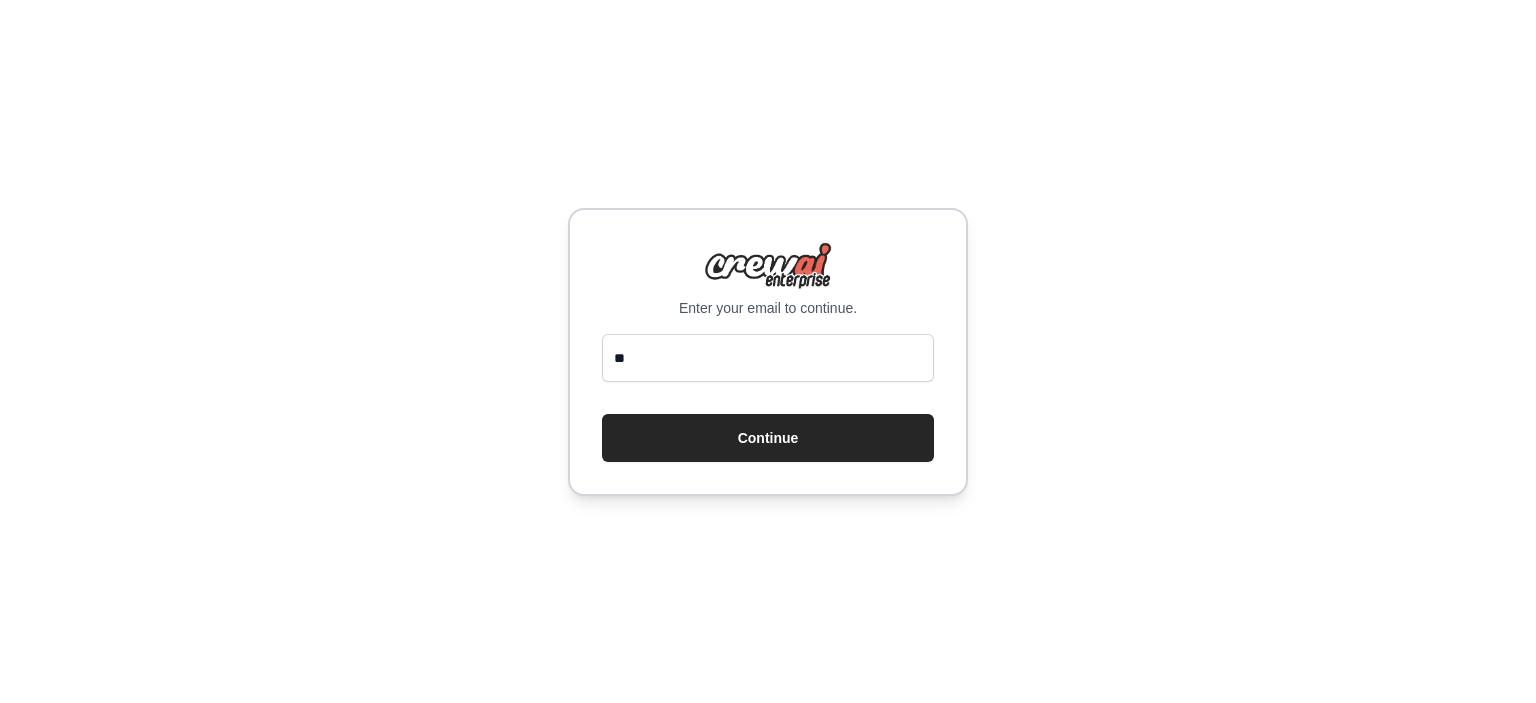 scroll, scrollTop: 0, scrollLeft: 0, axis: both 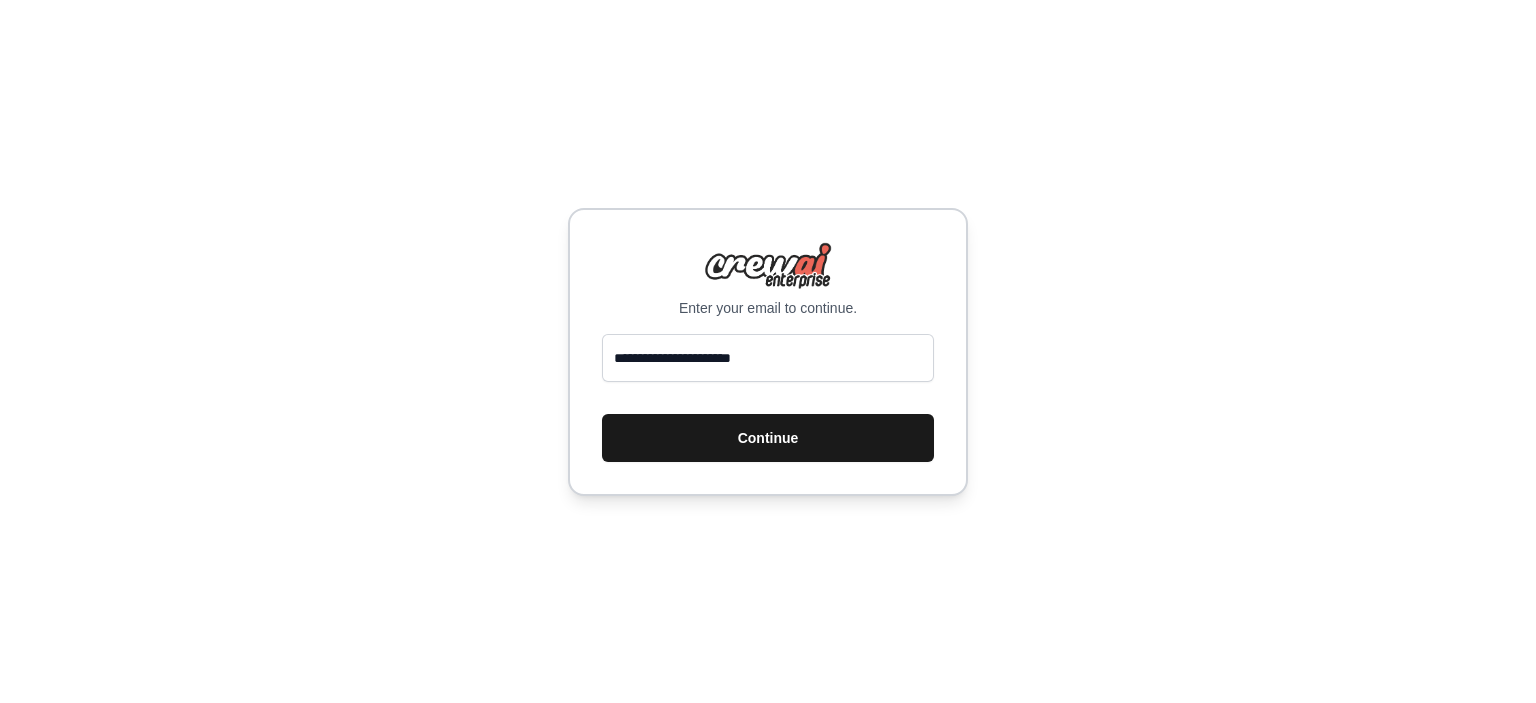 click on "Continue" at bounding box center (768, 438) 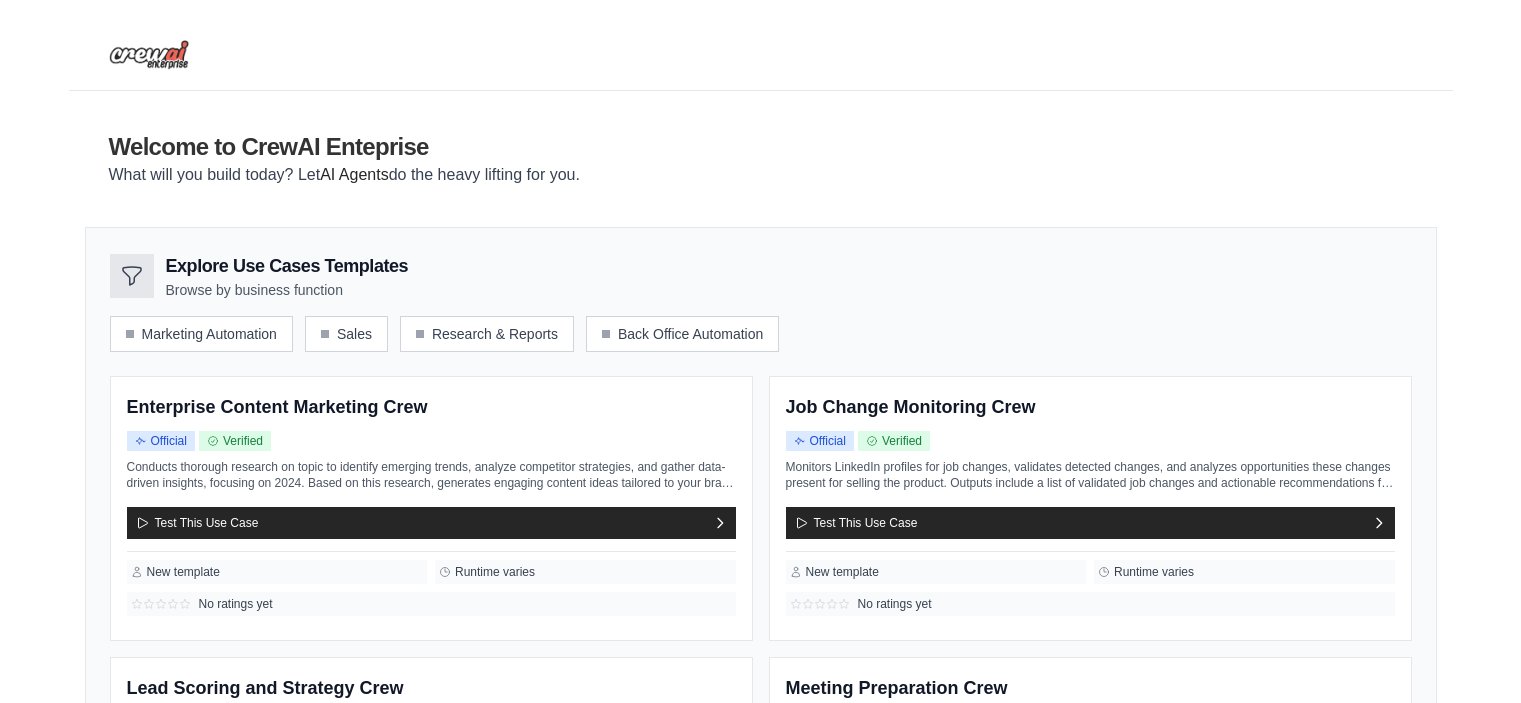 scroll, scrollTop: 0, scrollLeft: 0, axis: both 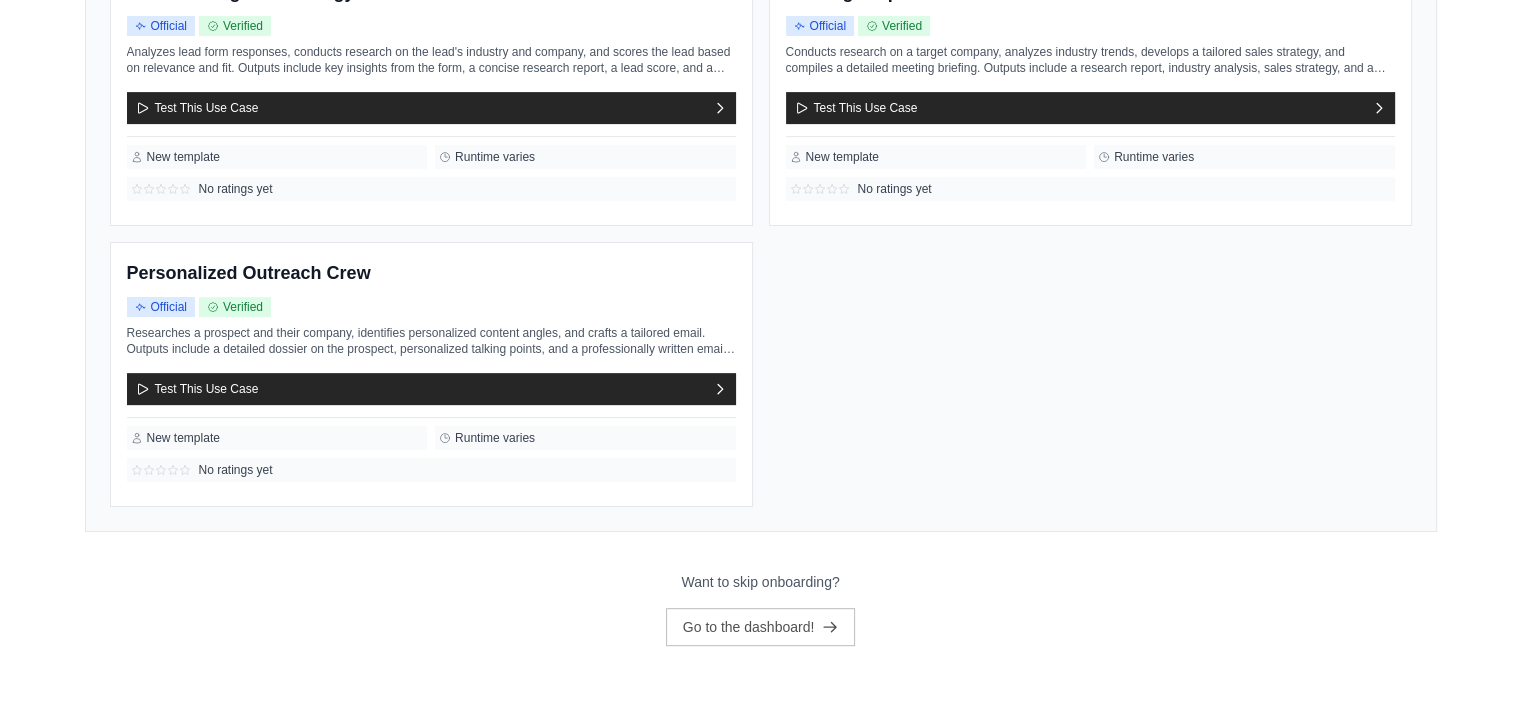 click on "Want to skip onboarding?" at bounding box center [760, 582] 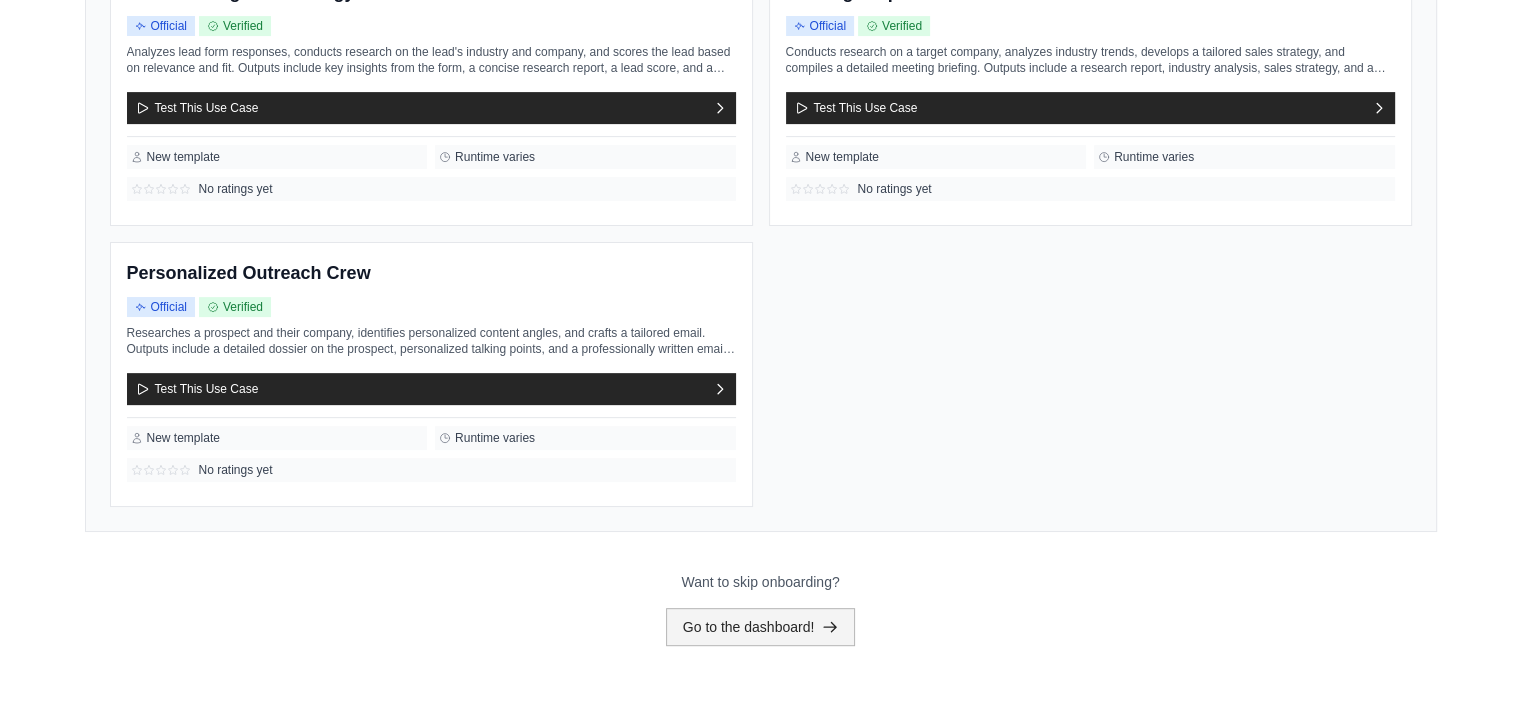 click on "Go to the dashboard!" at bounding box center (761, 627) 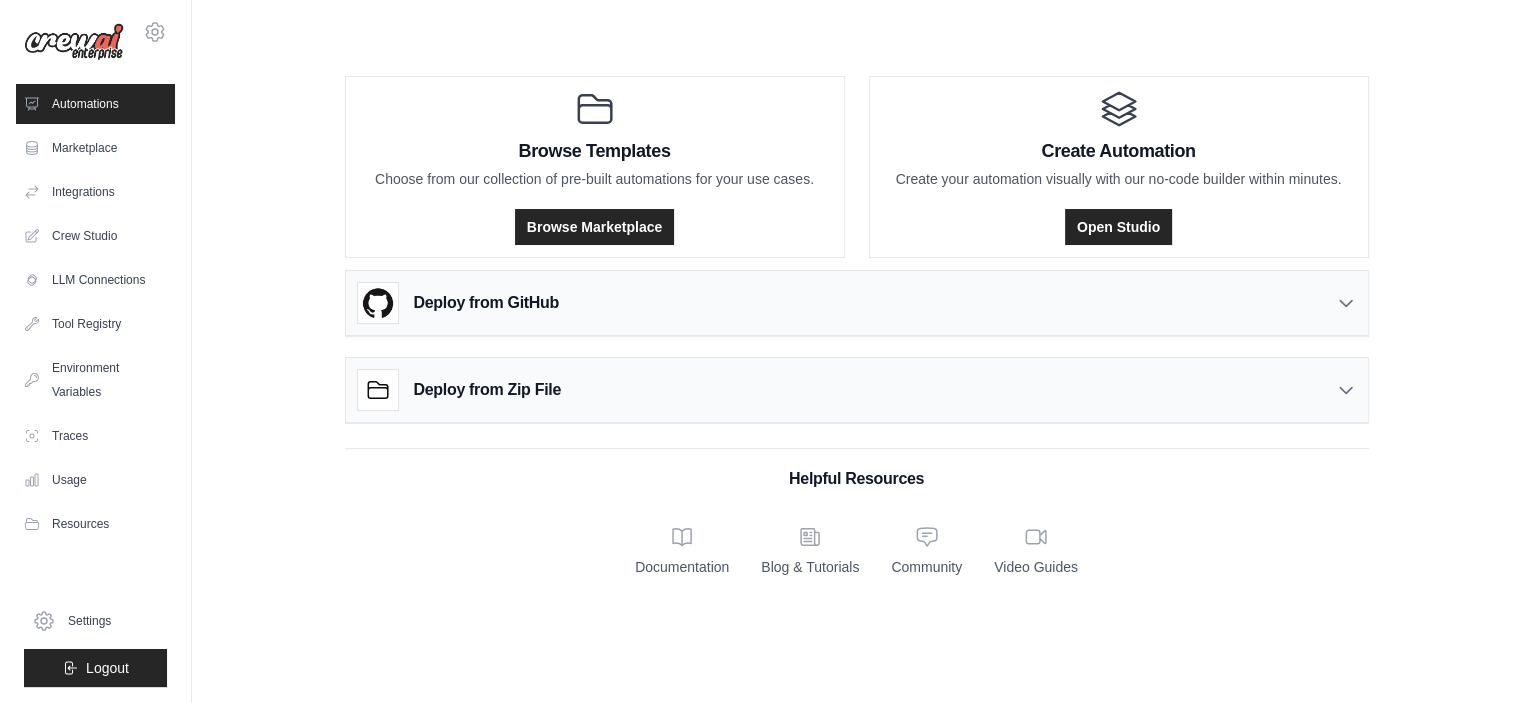 scroll, scrollTop: 0, scrollLeft: 0, axis: both 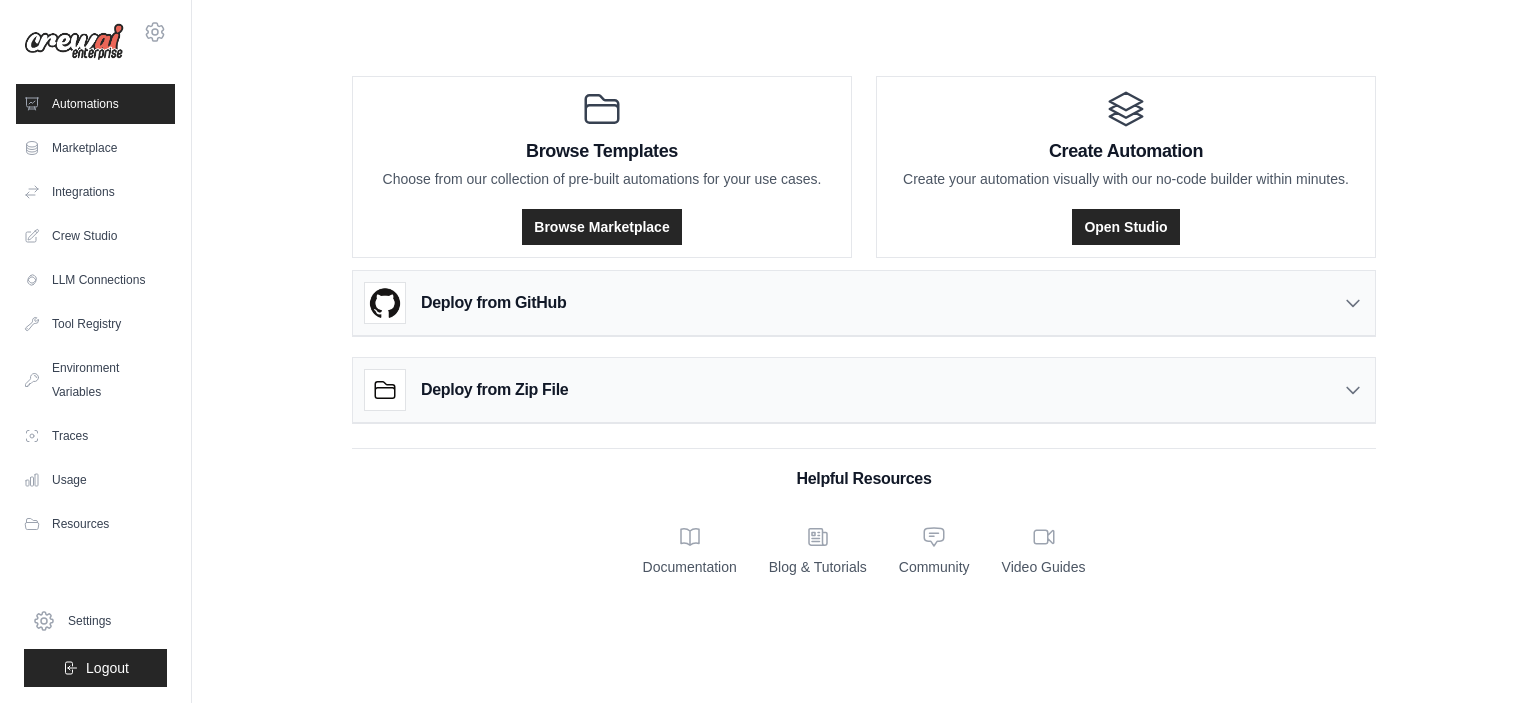 click on "Browse Templates
Choose from our collection of pre-built automations for your use
cases.
Browse Marketplace
Create Automation
Create your automation visually with our no-code builder within
minutes.
Open Studio
Deploy from GitHub" at bounding box center (864, 322) 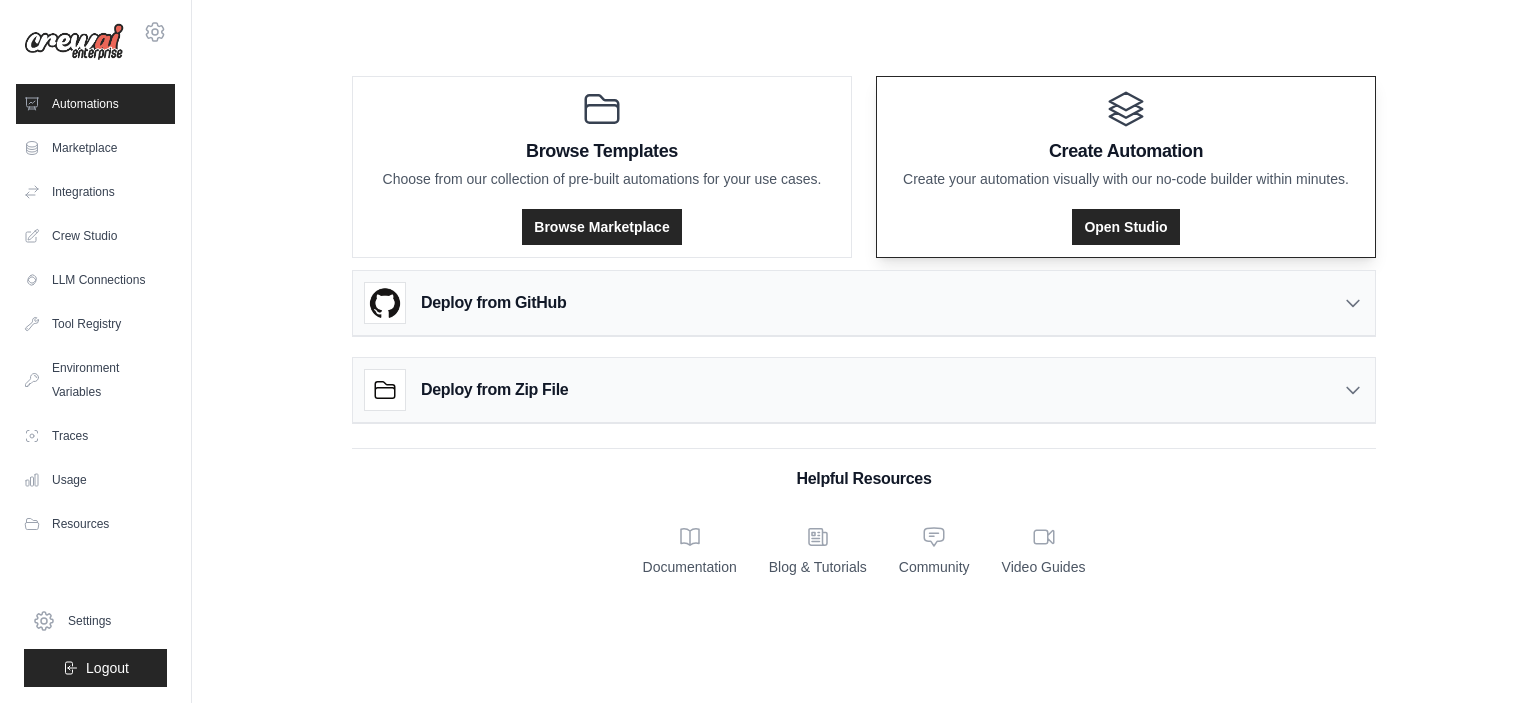 click on "Create Automation" at bounding box center [1126, 151] 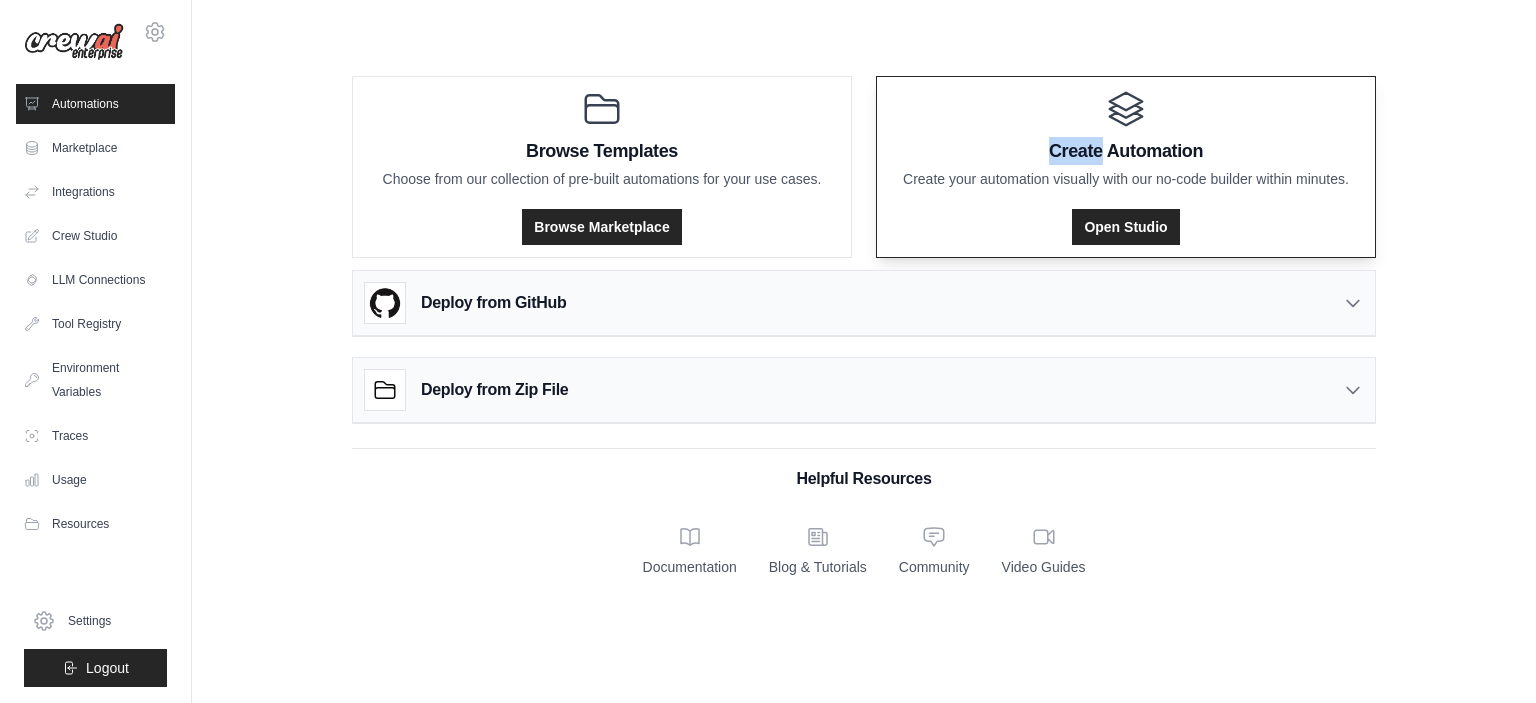 click on "Create Automation" at bounding box center (1126, 151) 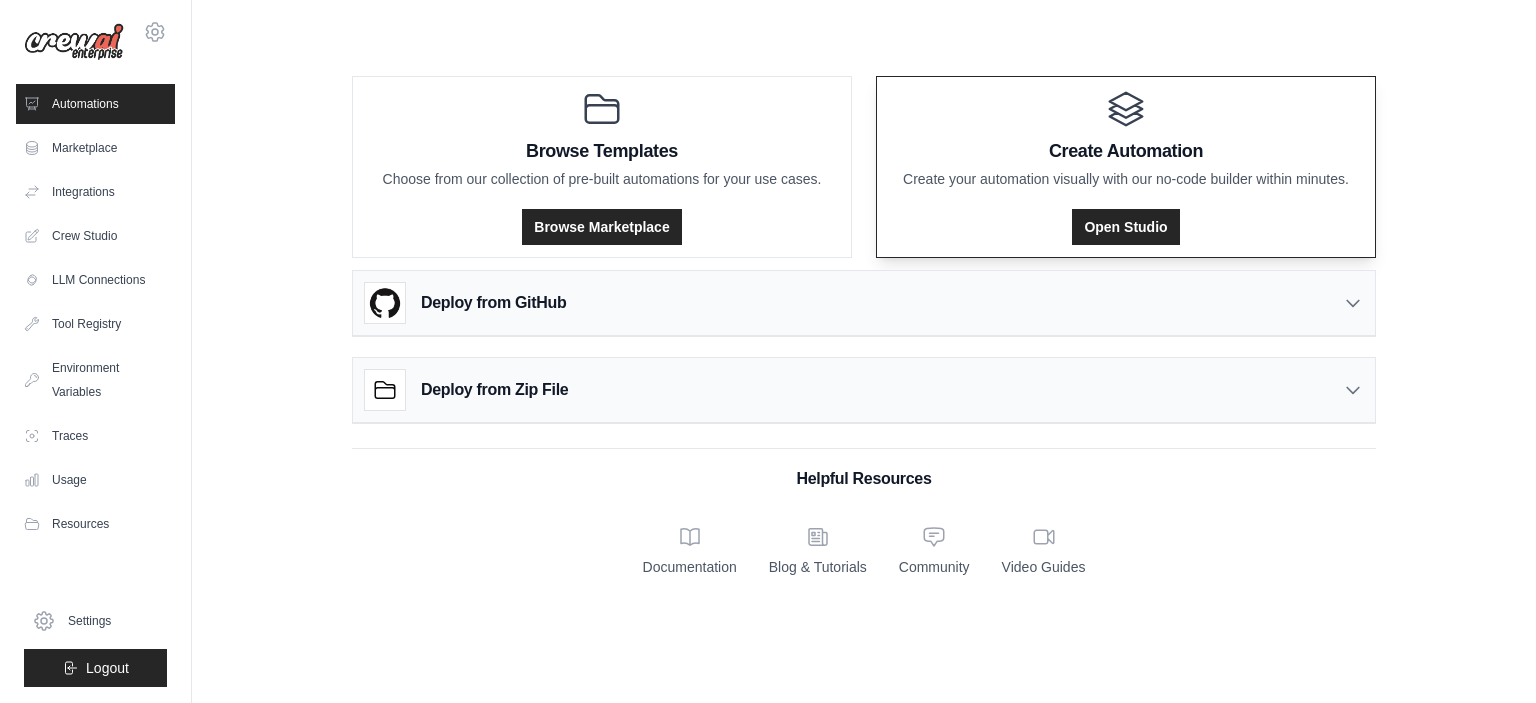 click on "Create Automation
Create your automation visually with our no-code builder within
minutes.
Open Studio" at bounding box center [1126, 167] 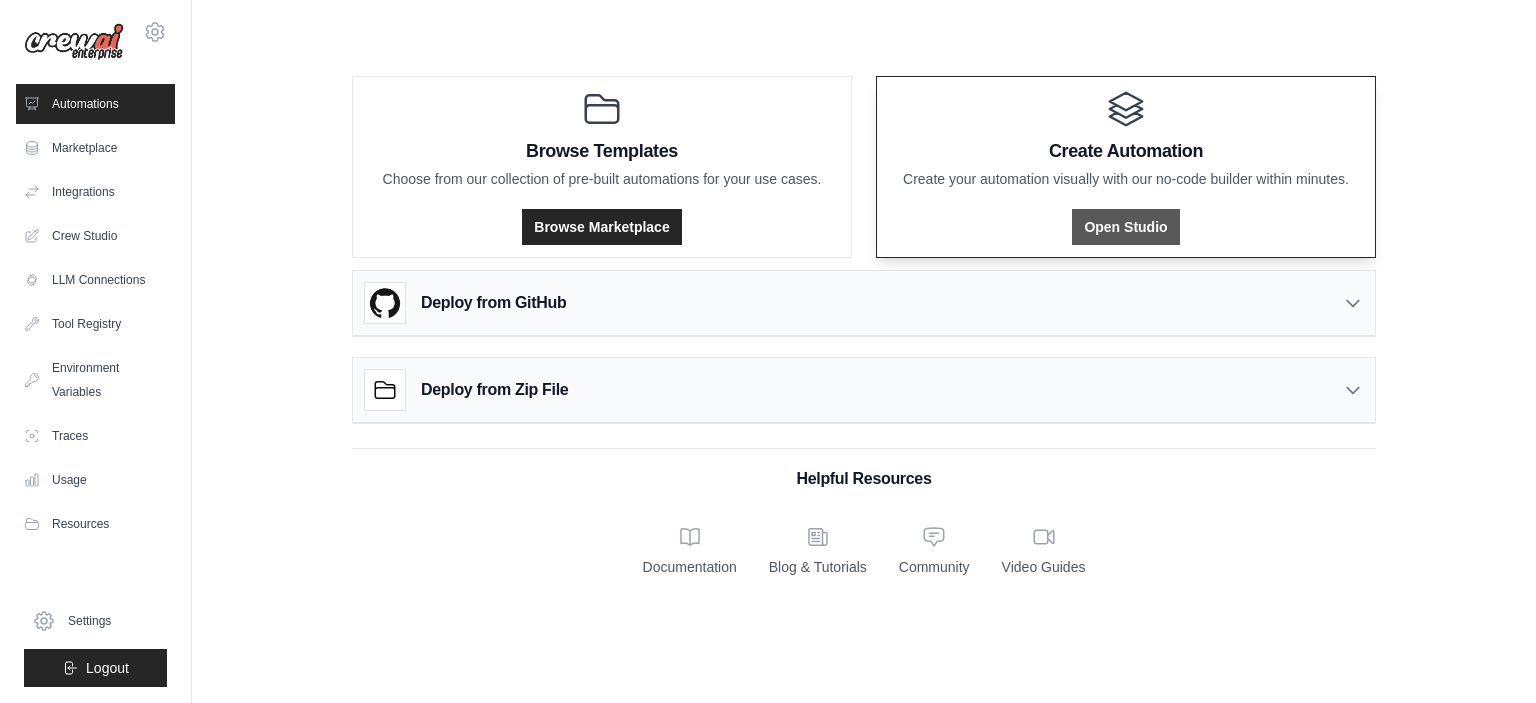 click on "Open Studio" at bounding box center [1125, 227] 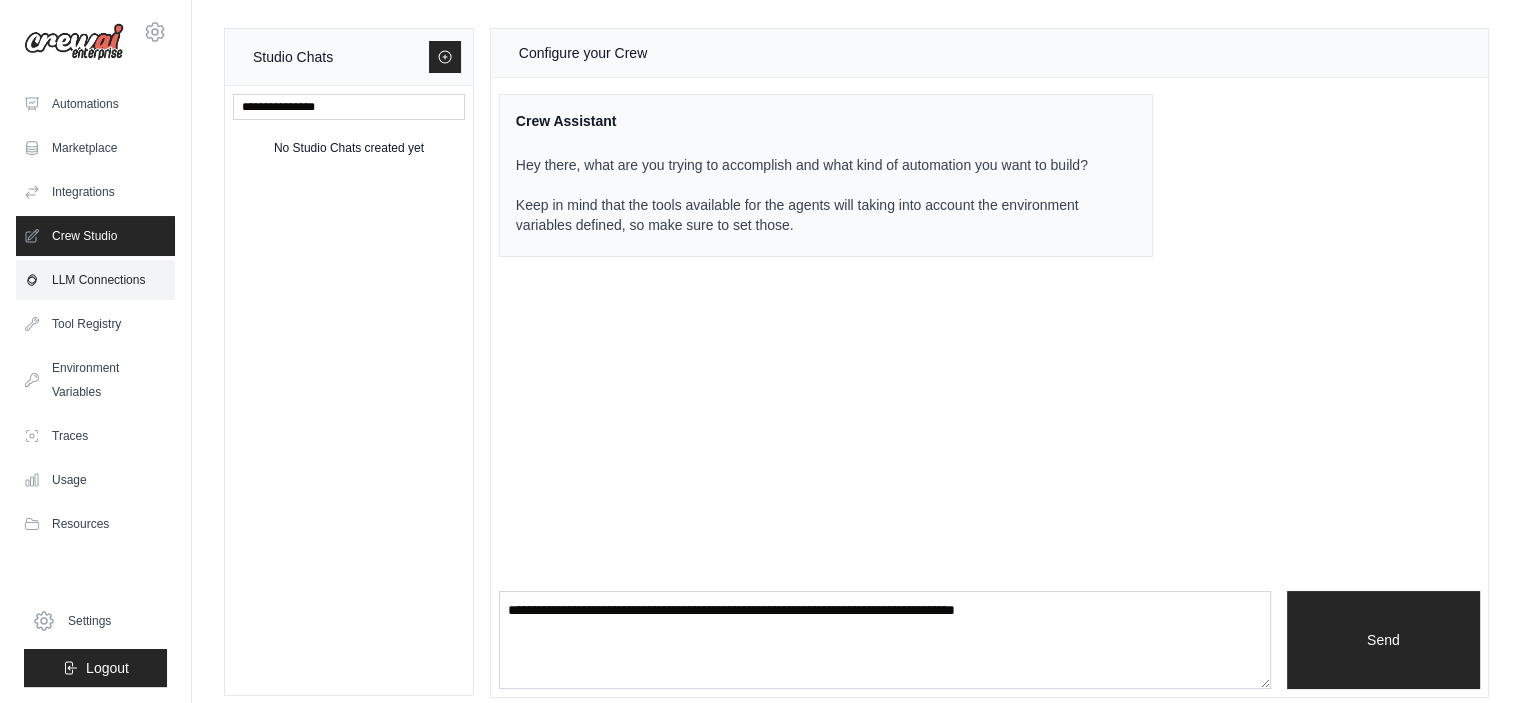 click on "LLM Connections" at bounding box center [95, 280] 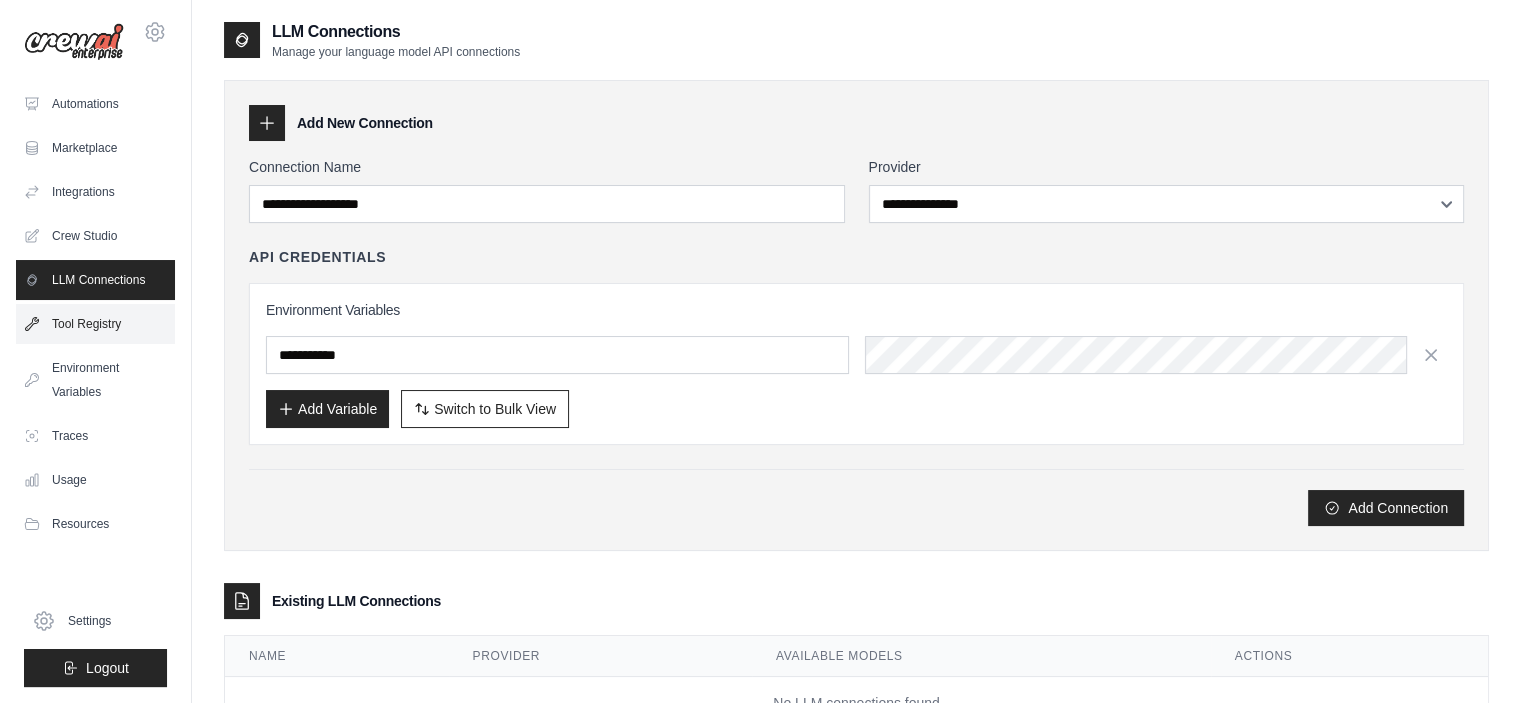 click on "Tool Registry" at bounding box center [95, 324] 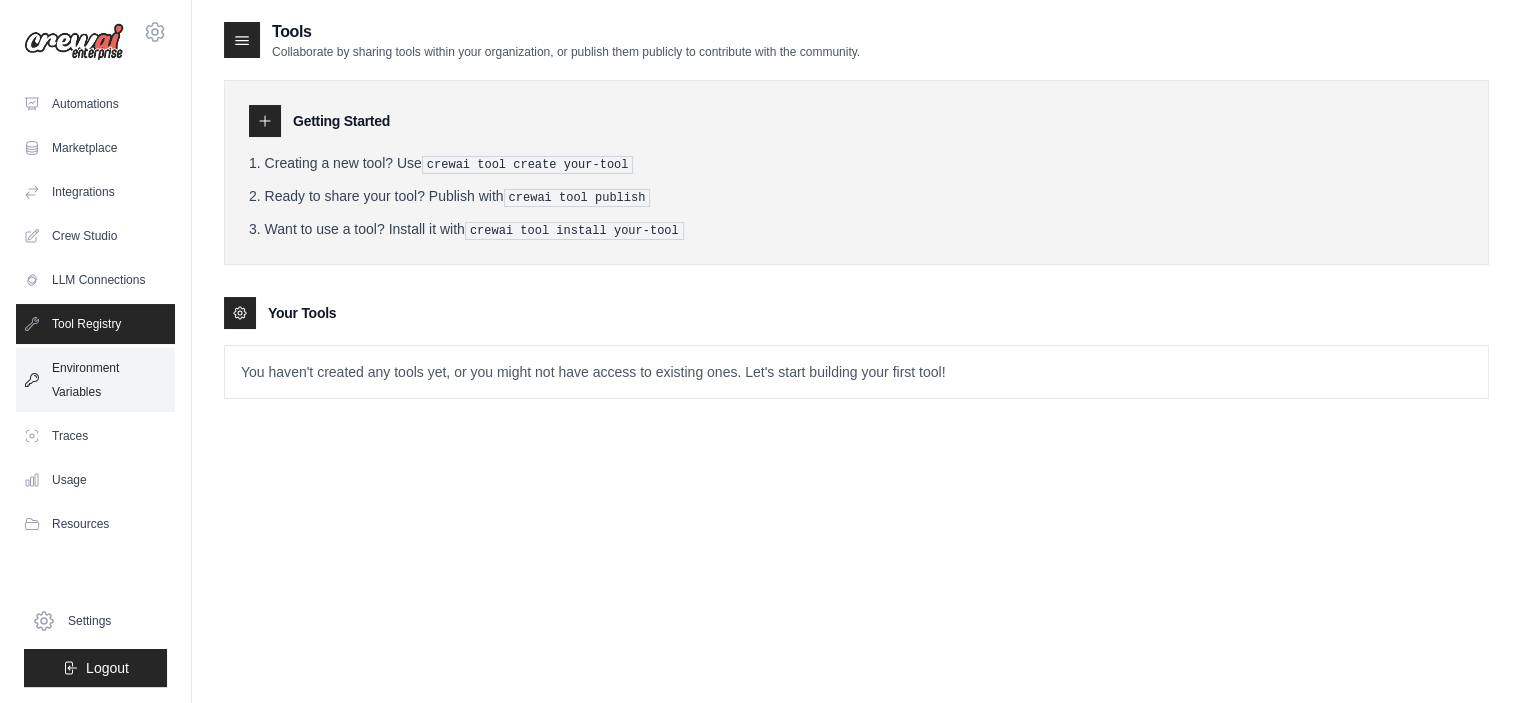 click on "Environment Variables" at bounding box center [95, 380] 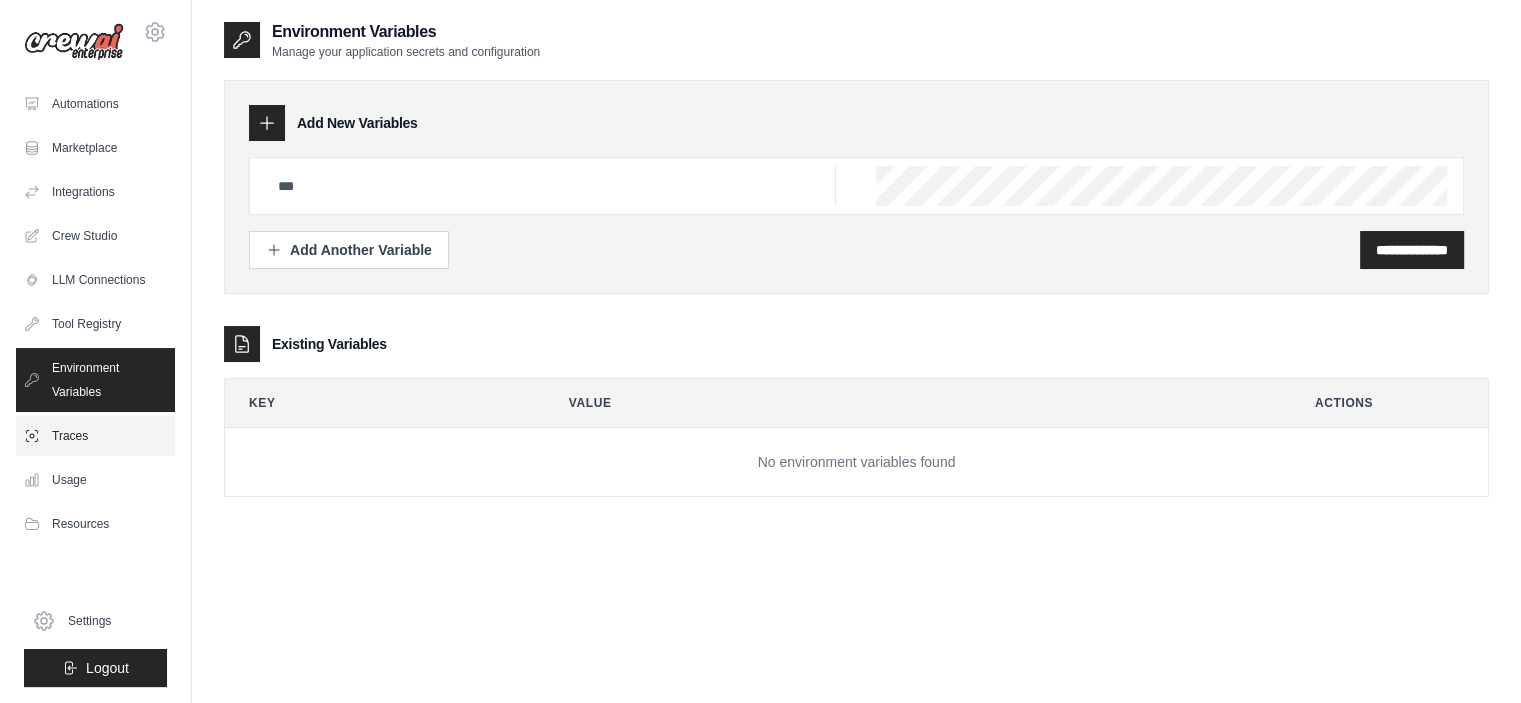 click on "Traces" at bounding box center (95, 436) 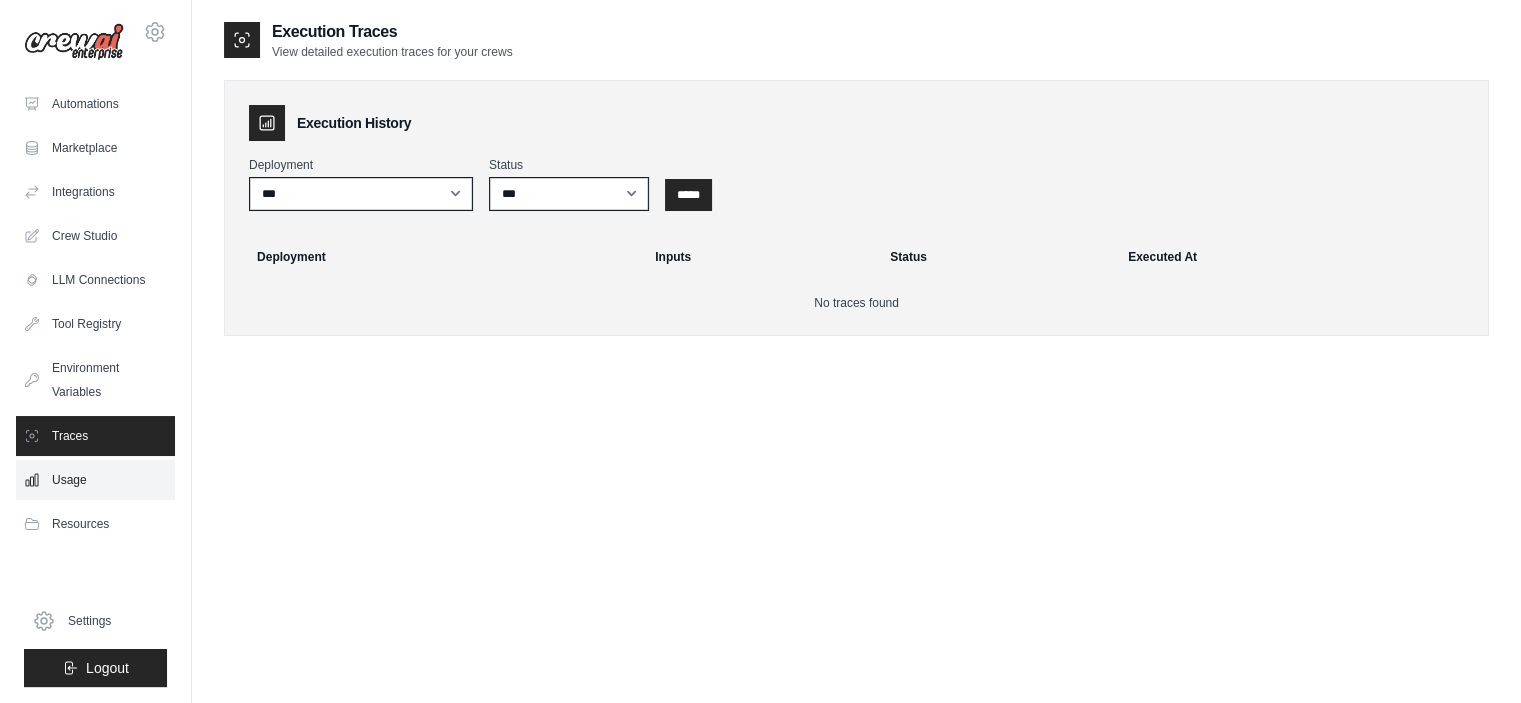 click on "Usage" at bounding box center (95, 480) 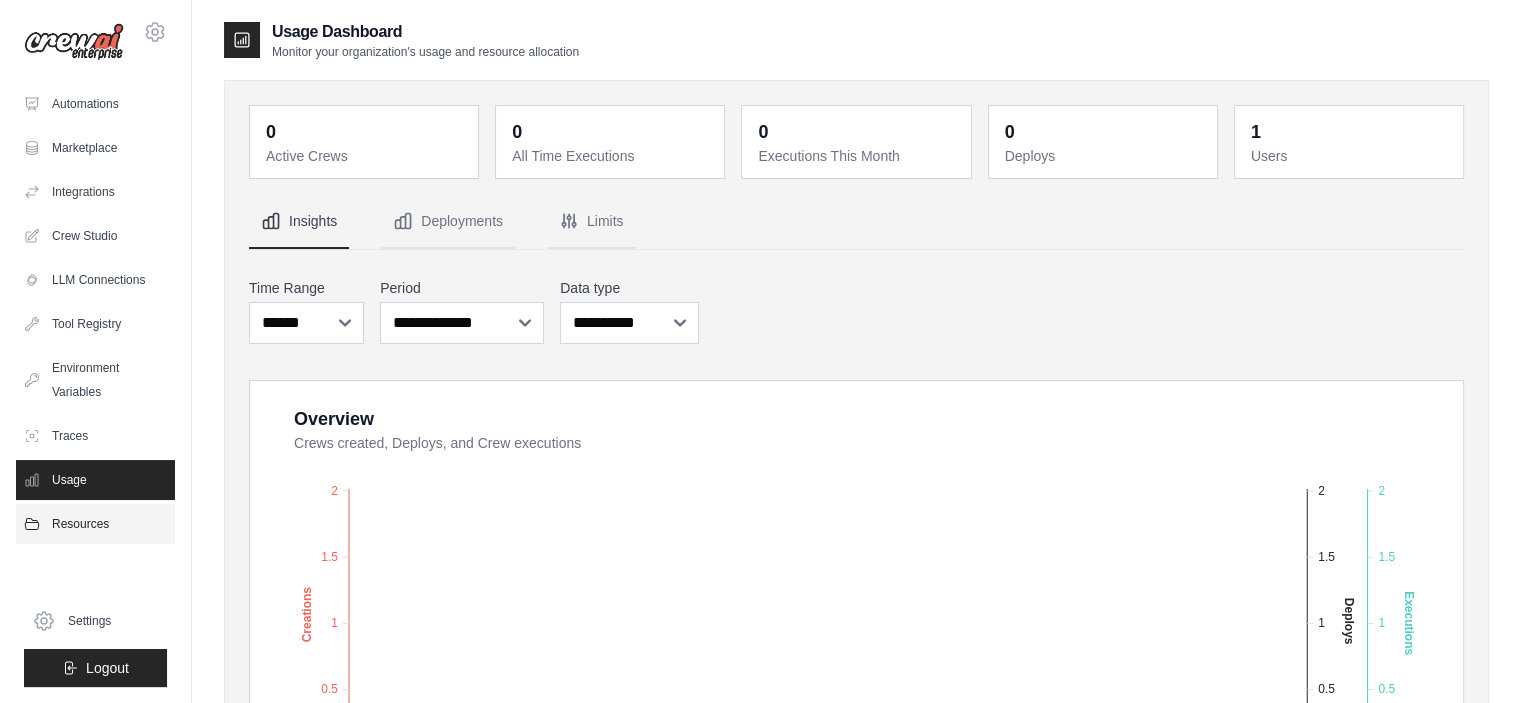 click on "Resources" at bounding box center [95, 524] 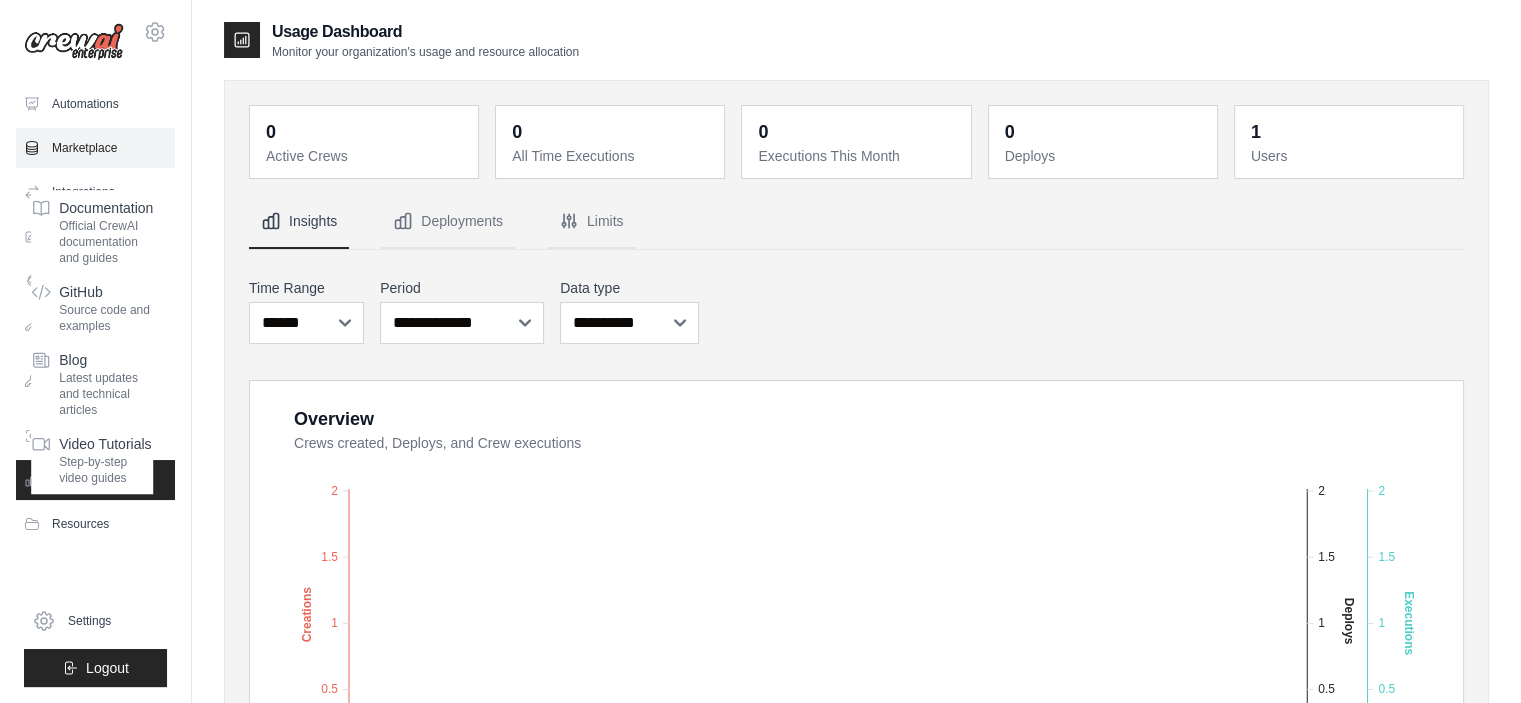 click on "Marketplace" at bounding box center [95, 148] 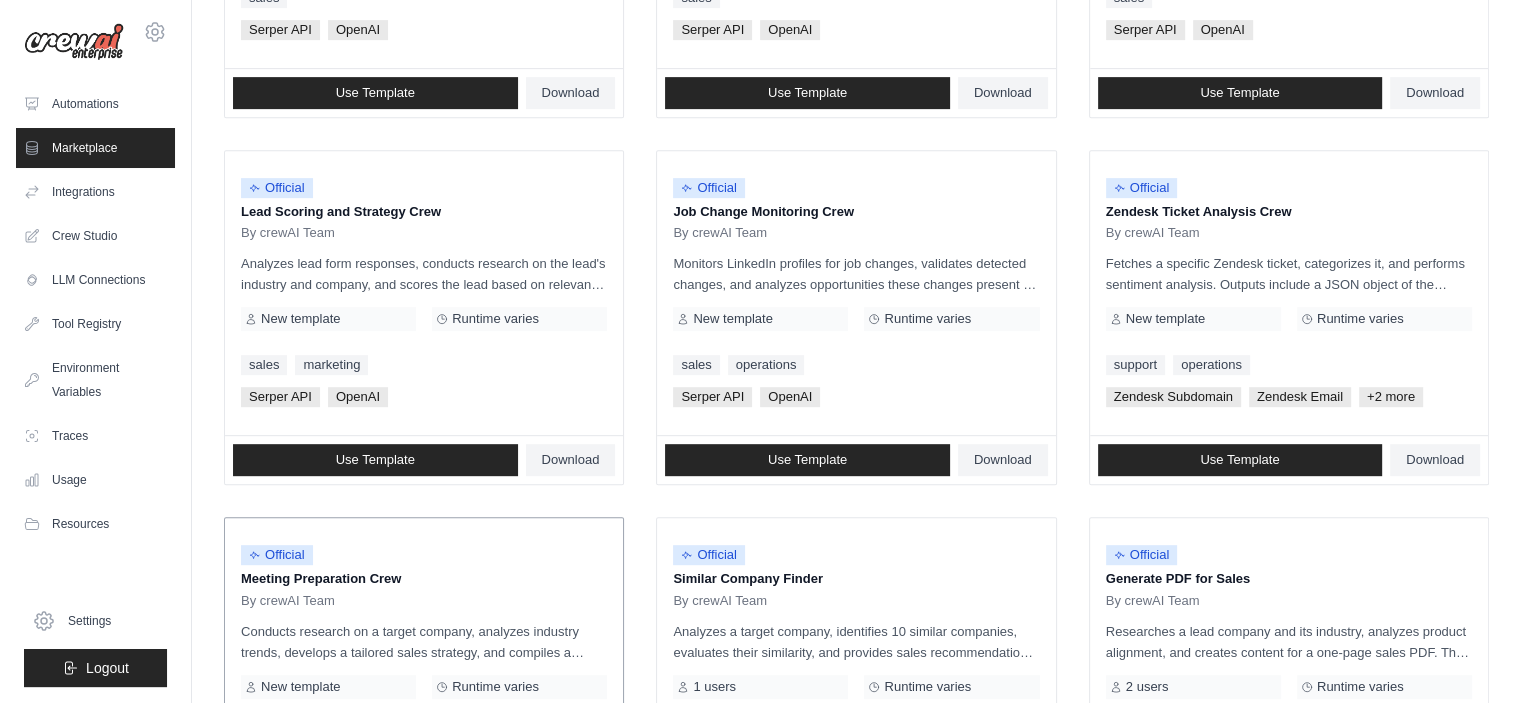 scroll, scrollTop: 1147, scrollLeft: 0, axis: vertical 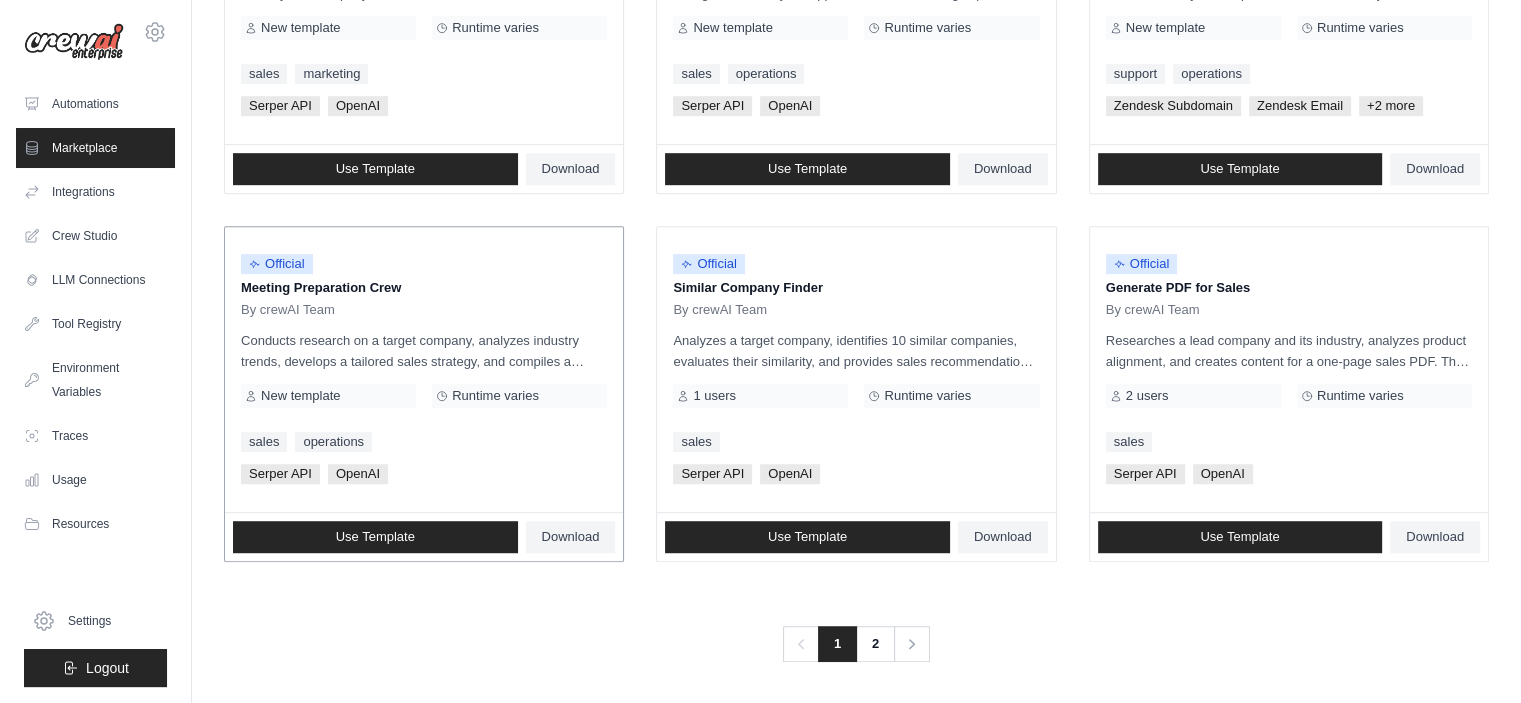 click on "Official
Meeting Preparation Crew
By
crewAI Team" at bounding box center [424, 280] 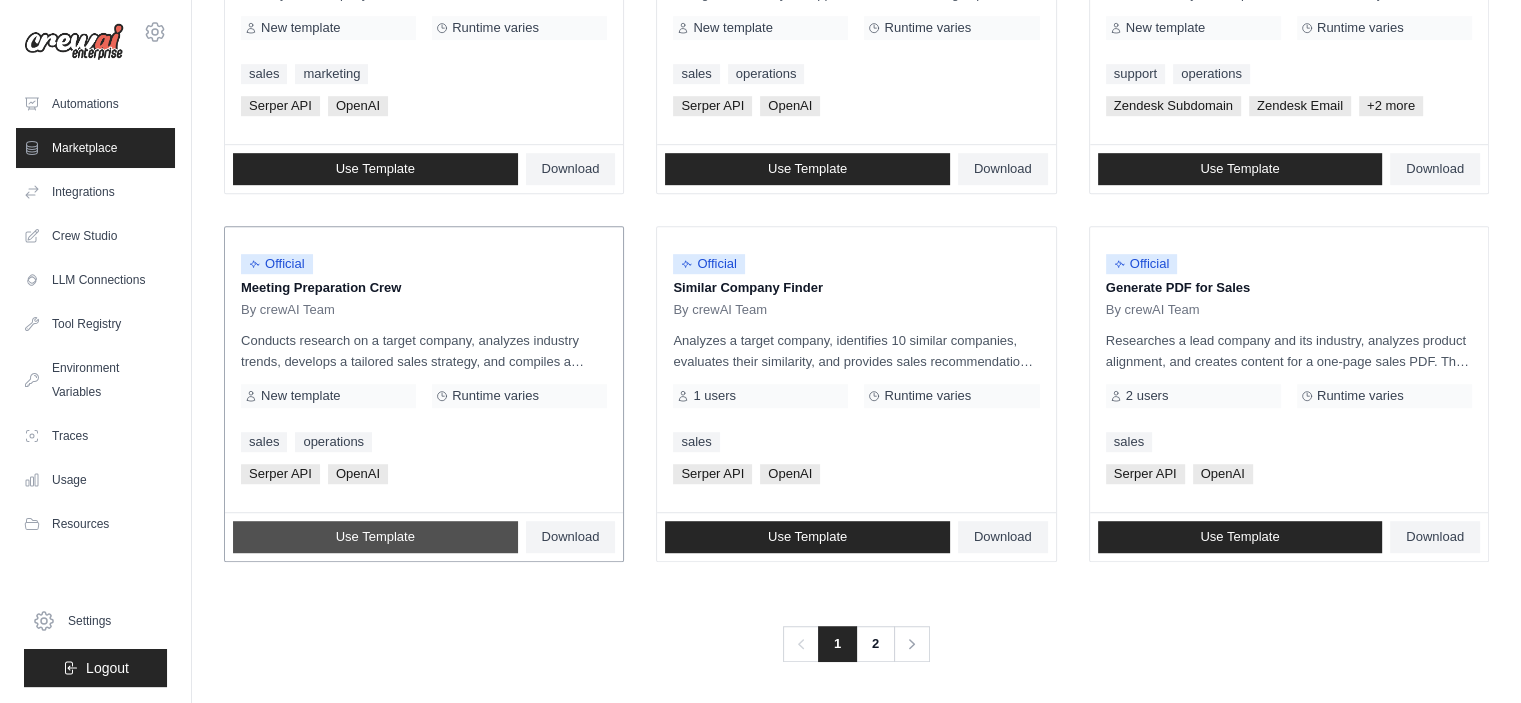 click on "Use Template" at bounding box center [375, 537] 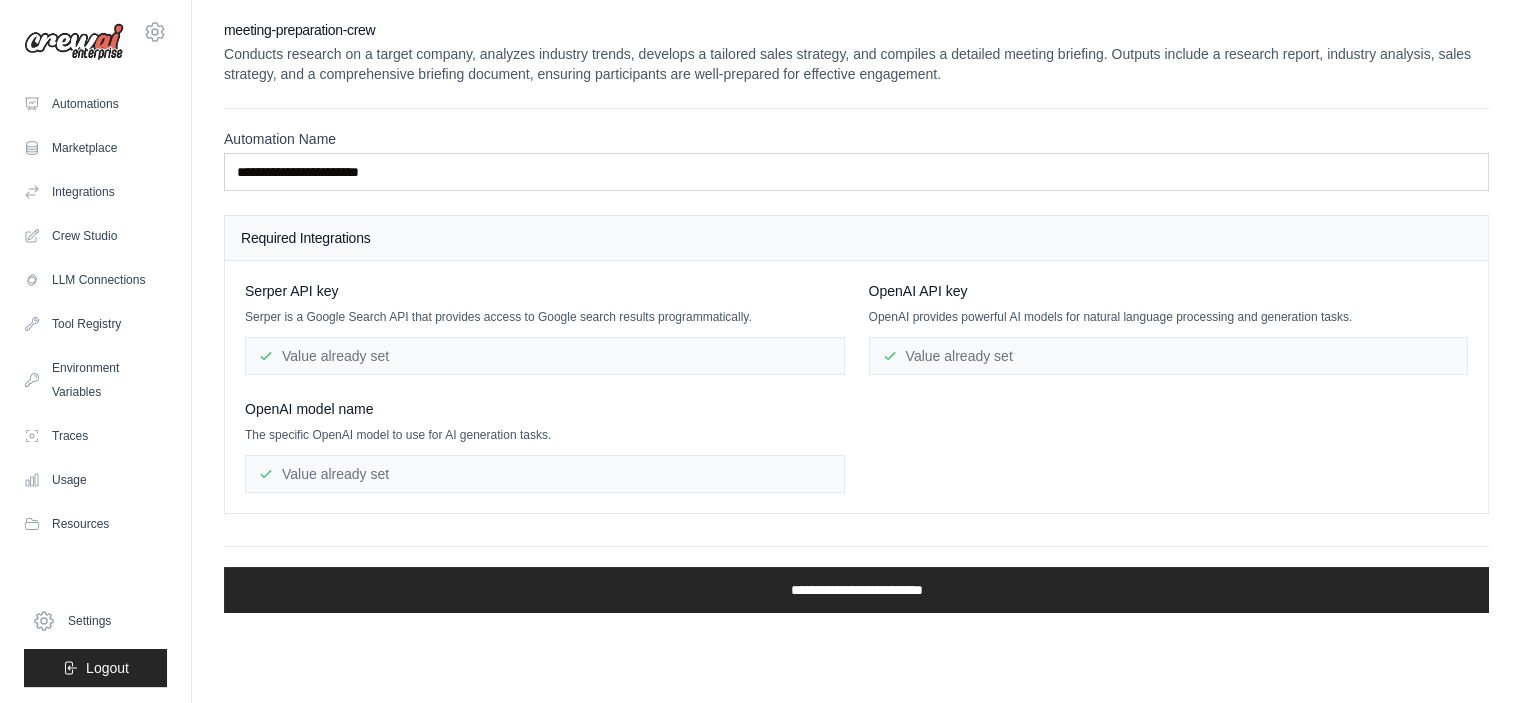 scroll, scrollTop: 0, scrollLeft: 0, axis: both 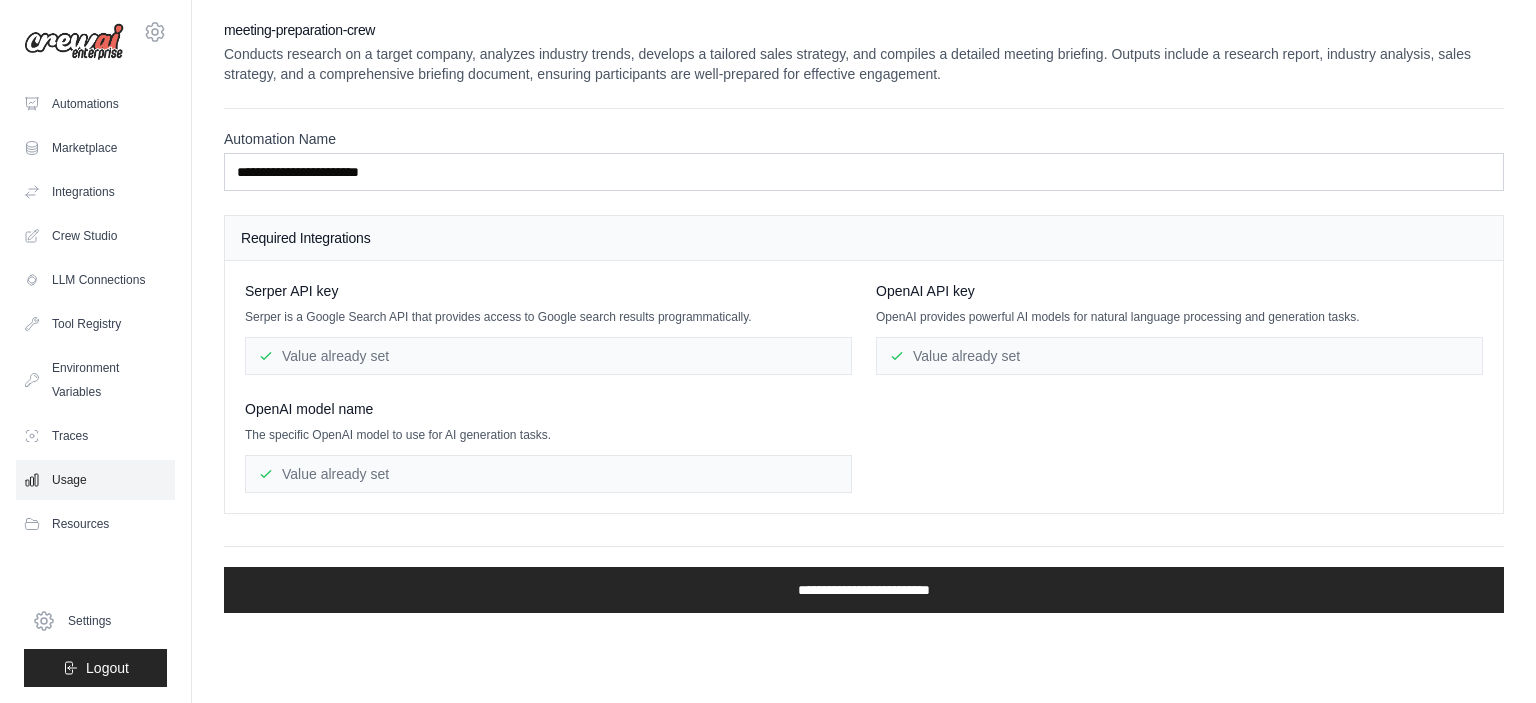 click on "Usage" at bounding box center (95, 480) 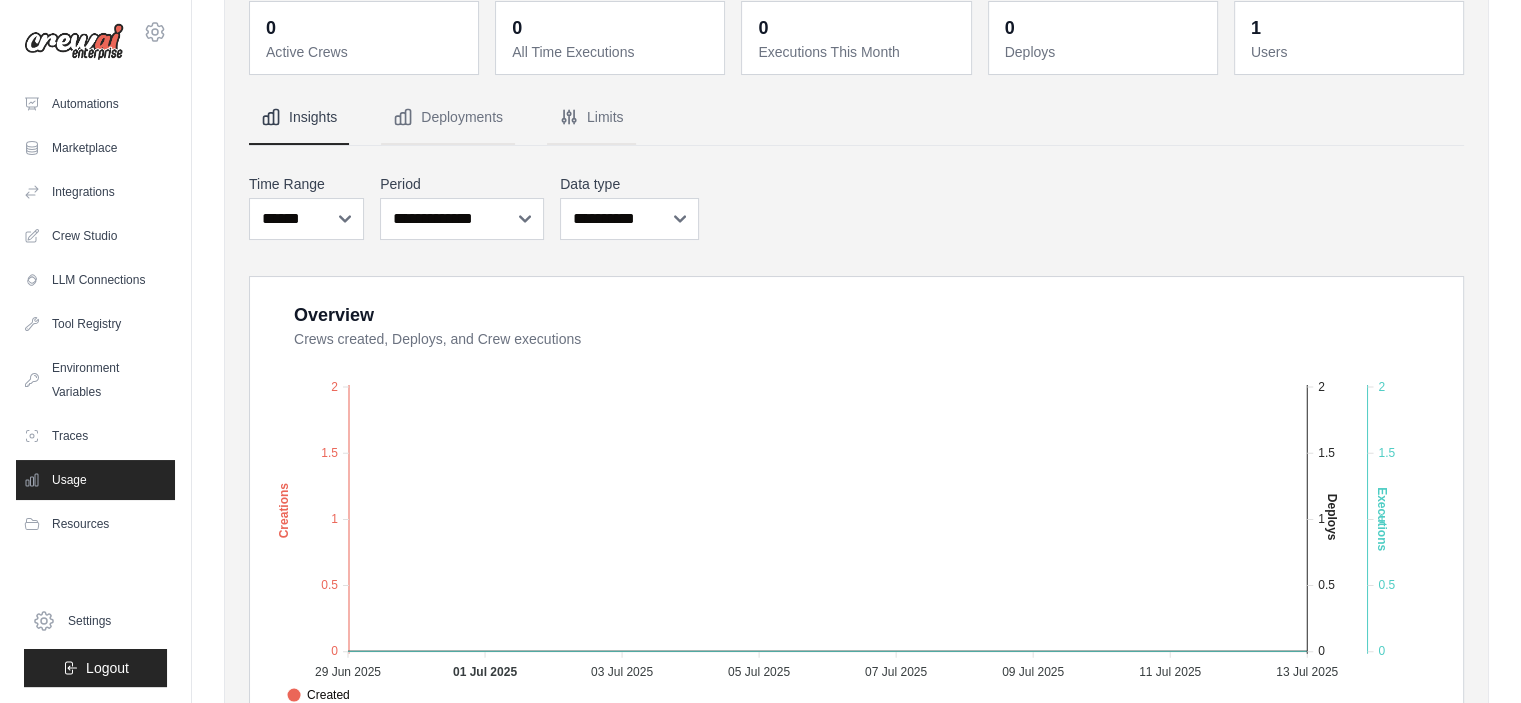 scroll, scrollTop: 151, scrollLeft: 0, axis: vertical 